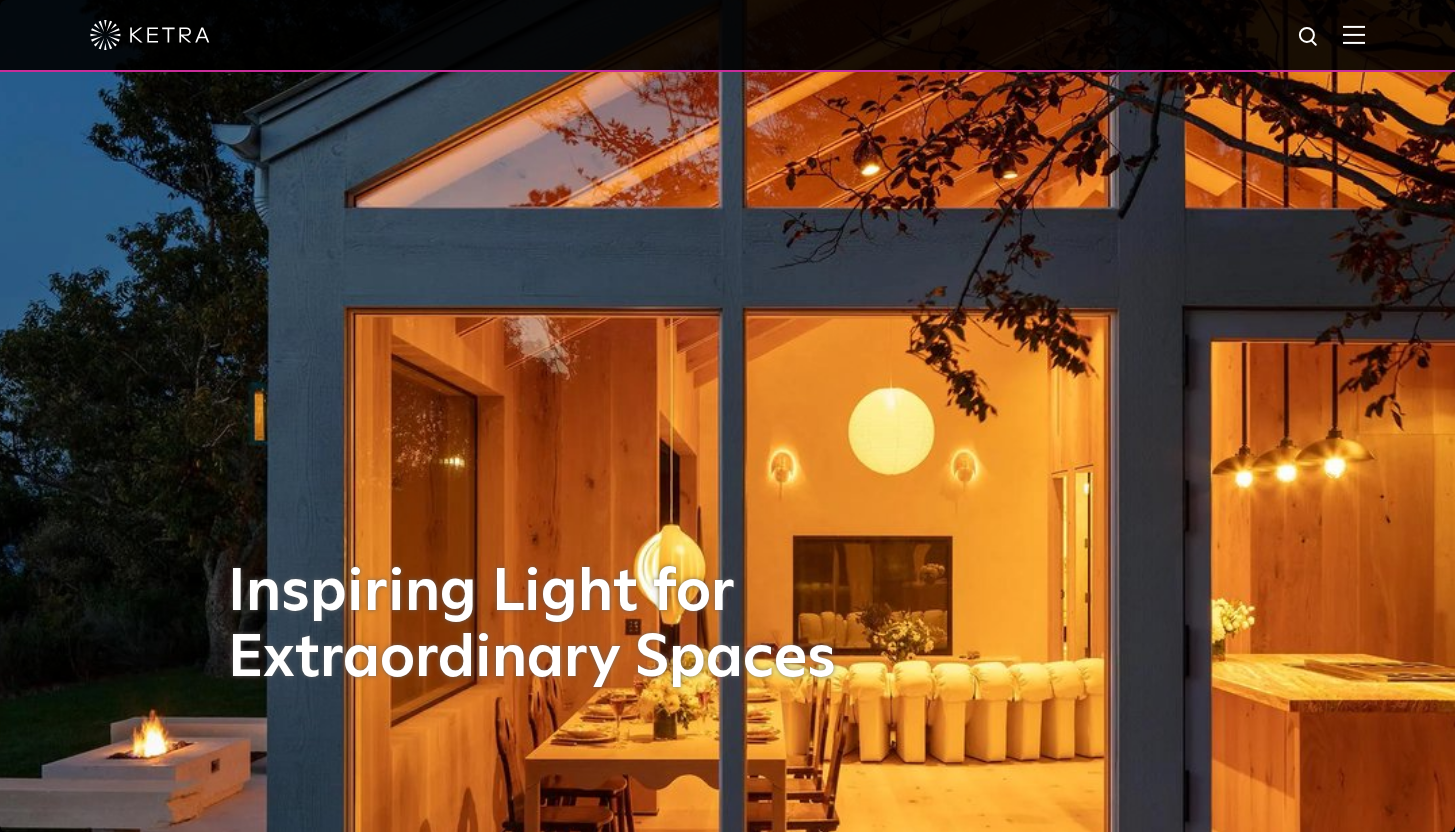 scroll, scrollTop: 0, scrollLeft: 0, axis: both 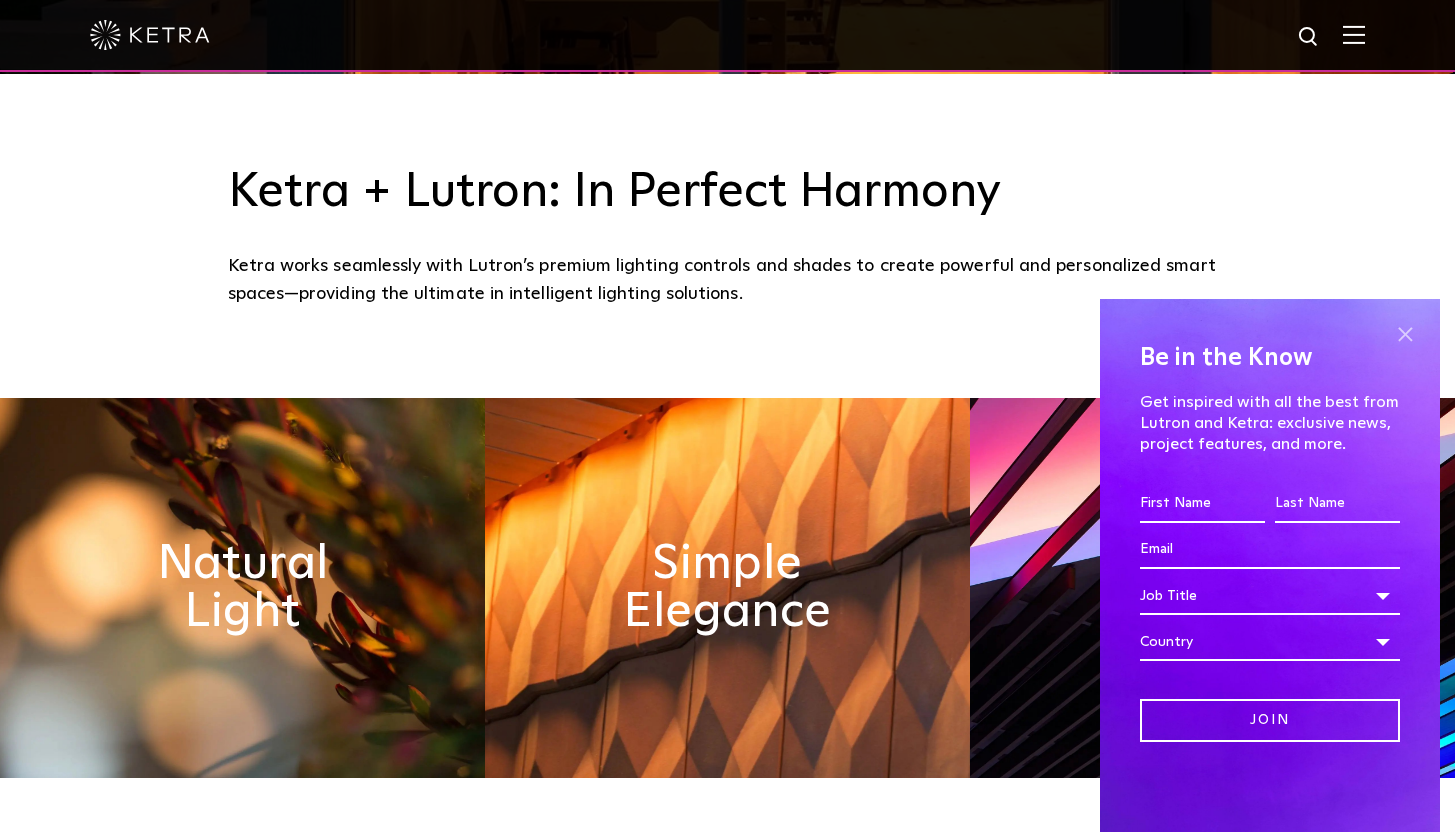 click at bounding box center (1405, 334) 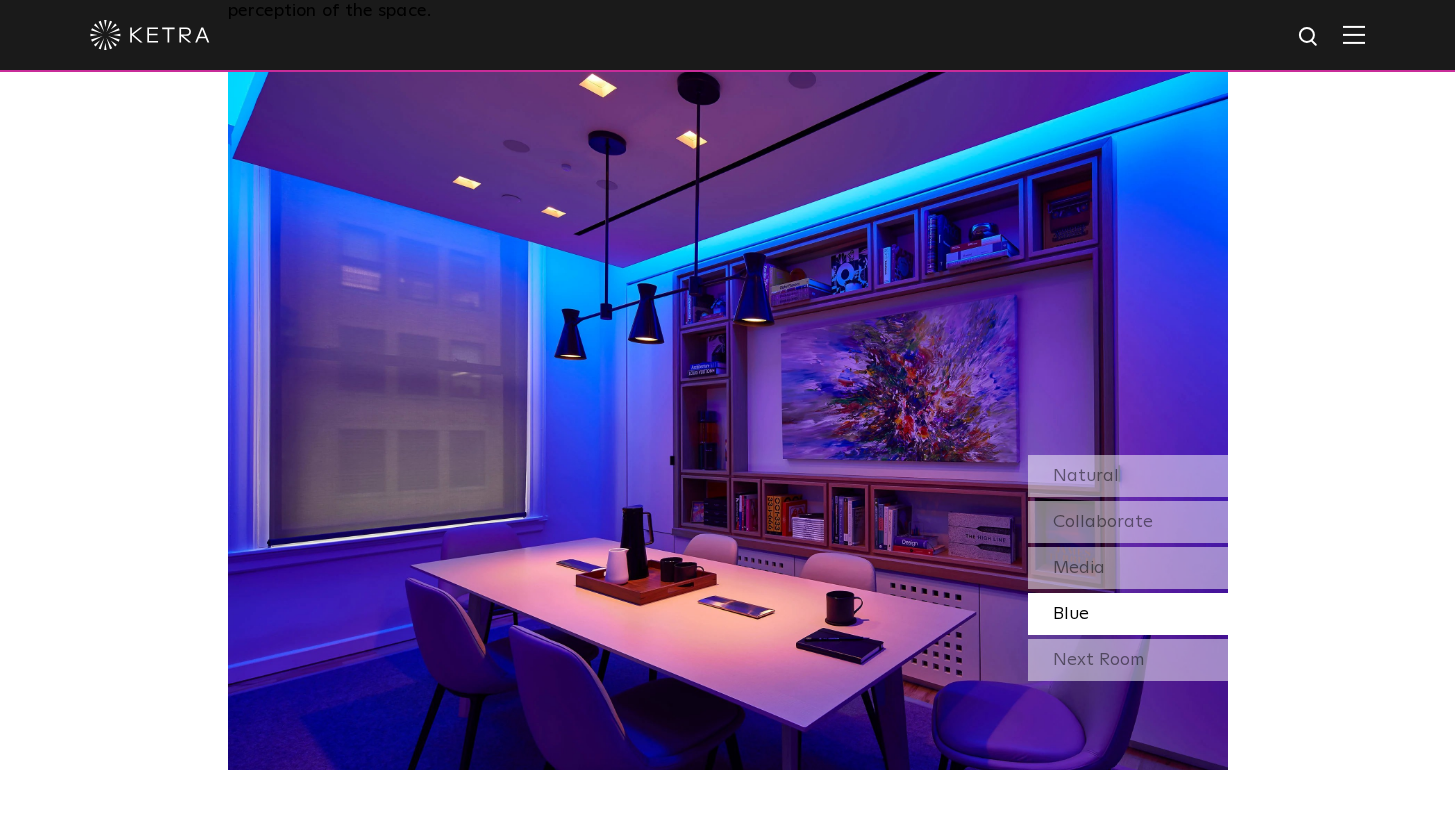 scroll, scrollTop: 1750, scrollLeft: 0, axis: vertical 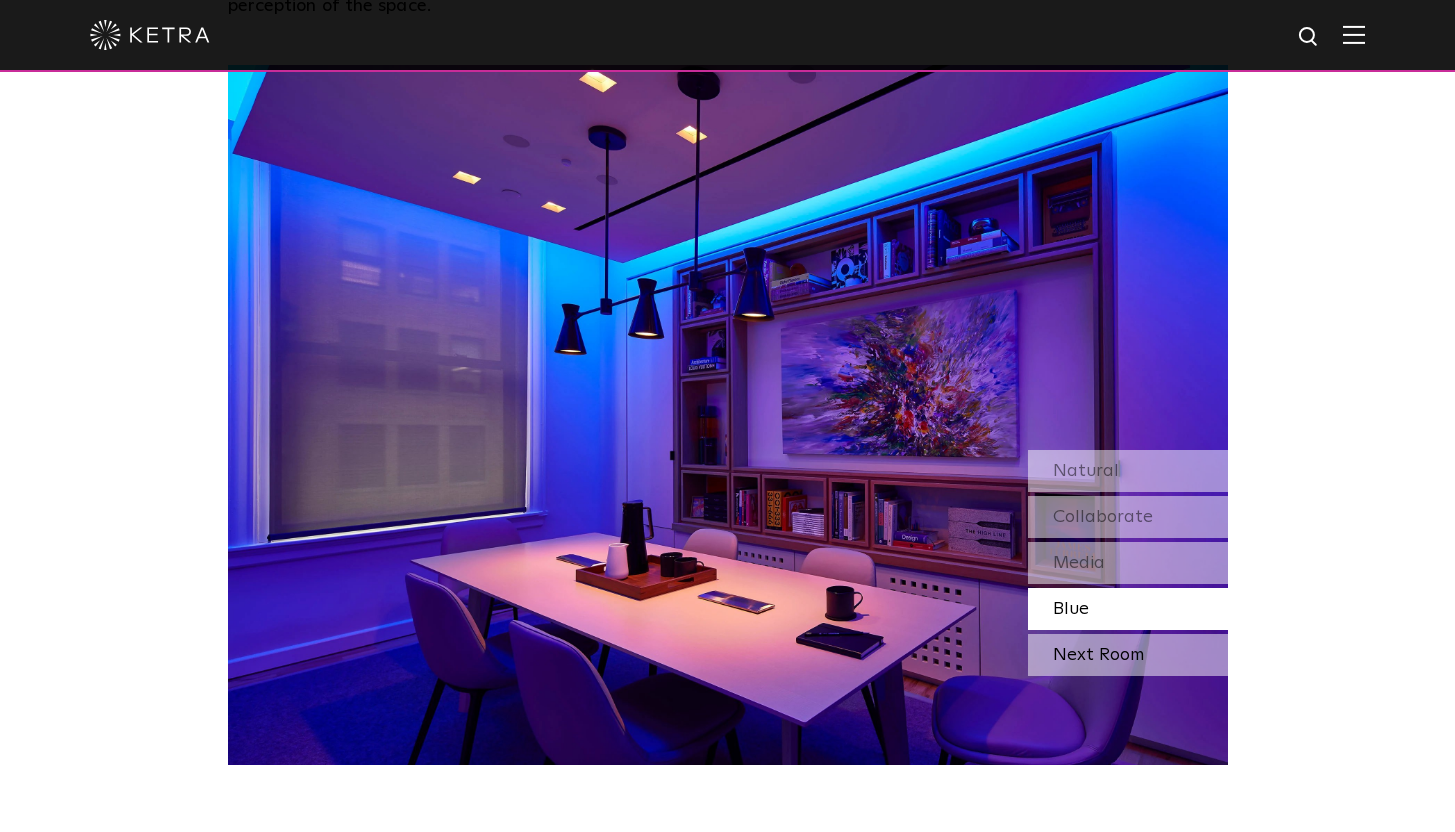 click on "Next Room" at bounding box center (1128, 655) 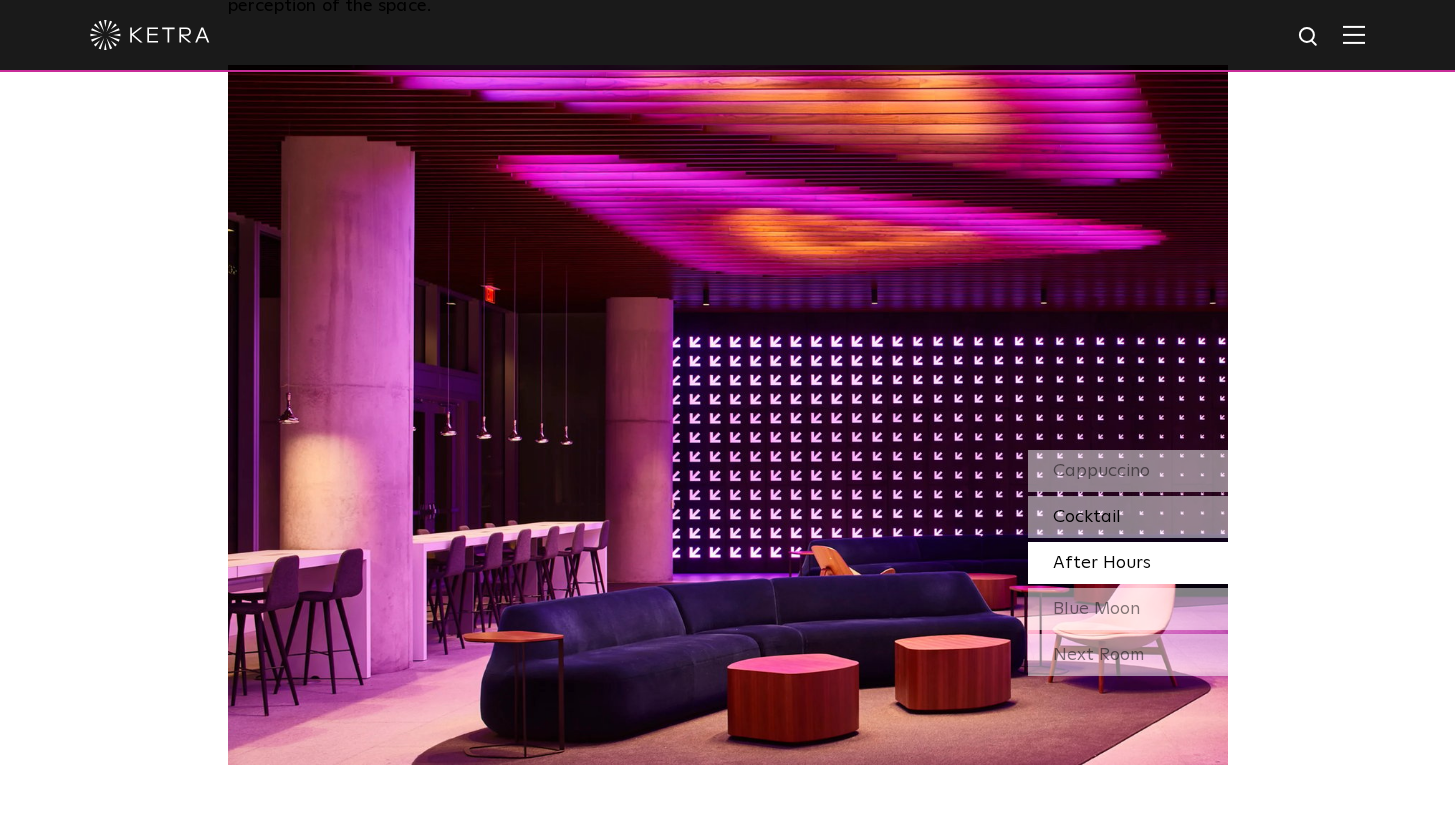 click on "Cocktail" at bounding box center (1128, 517) 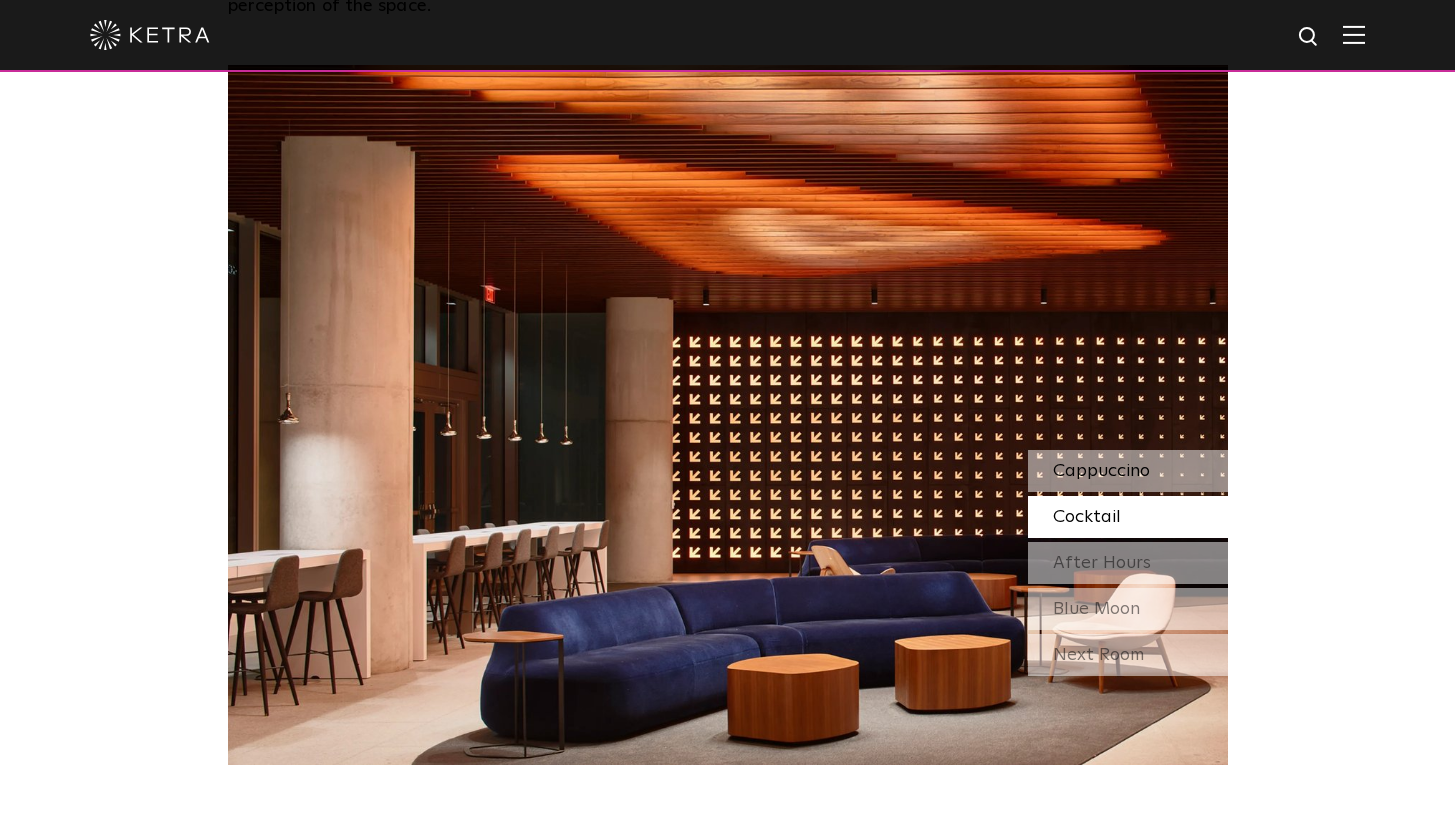click on "Cappuccino" at bounding box center [1101, 471] 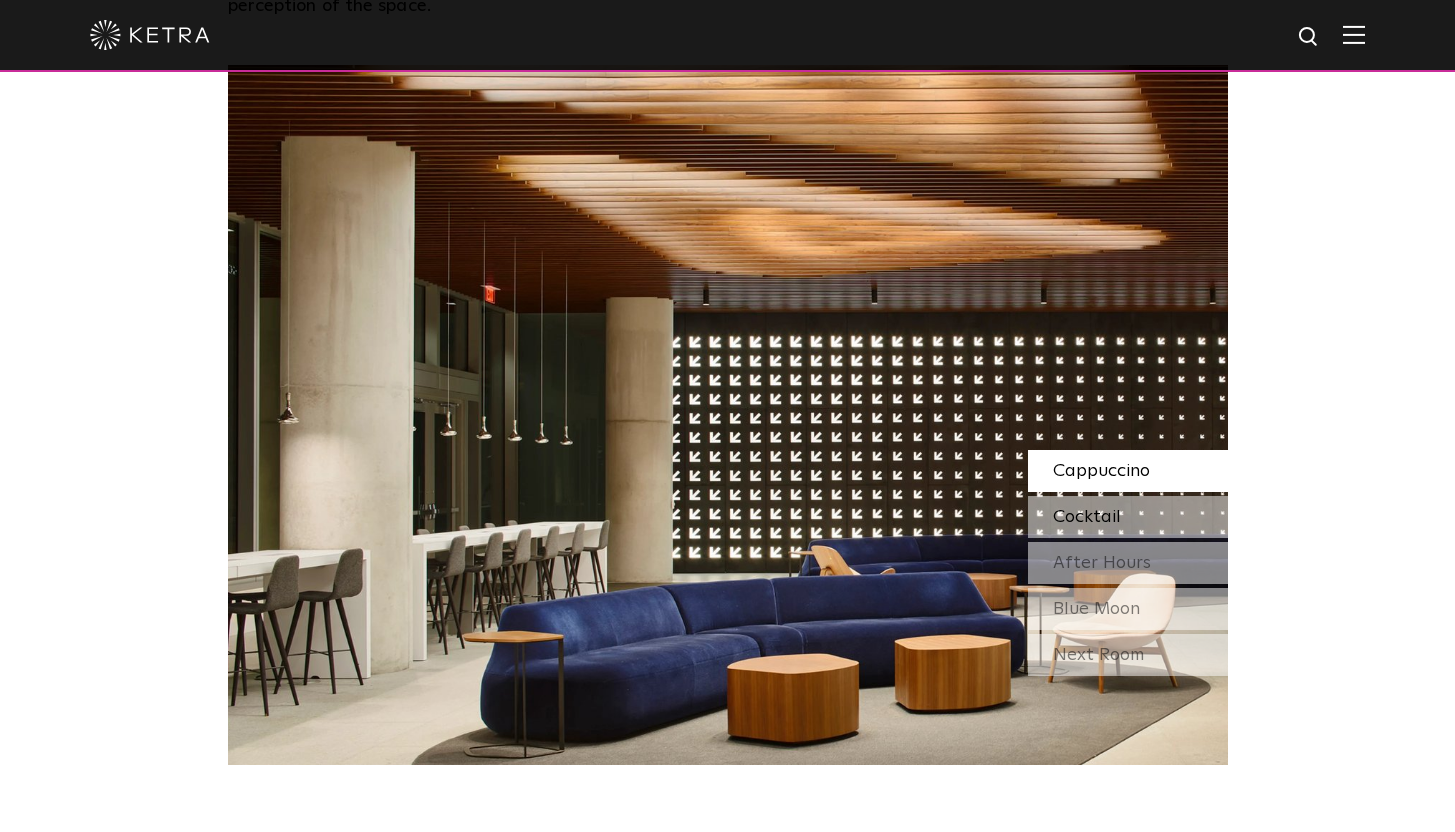click on "Cocktail" at bounding box center (1087, 517) 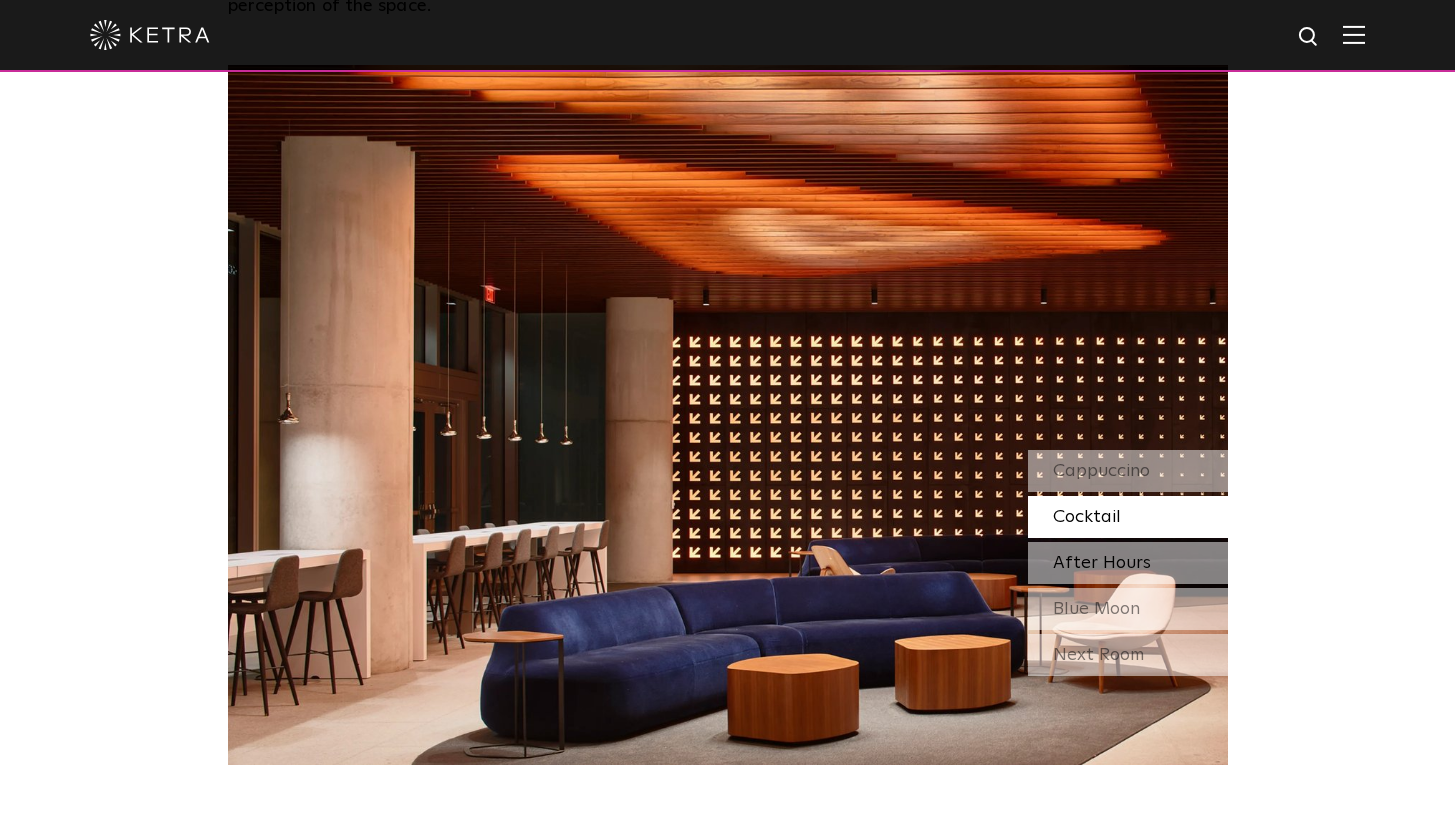click on "After Hours" at bounding box center (1128, 563) 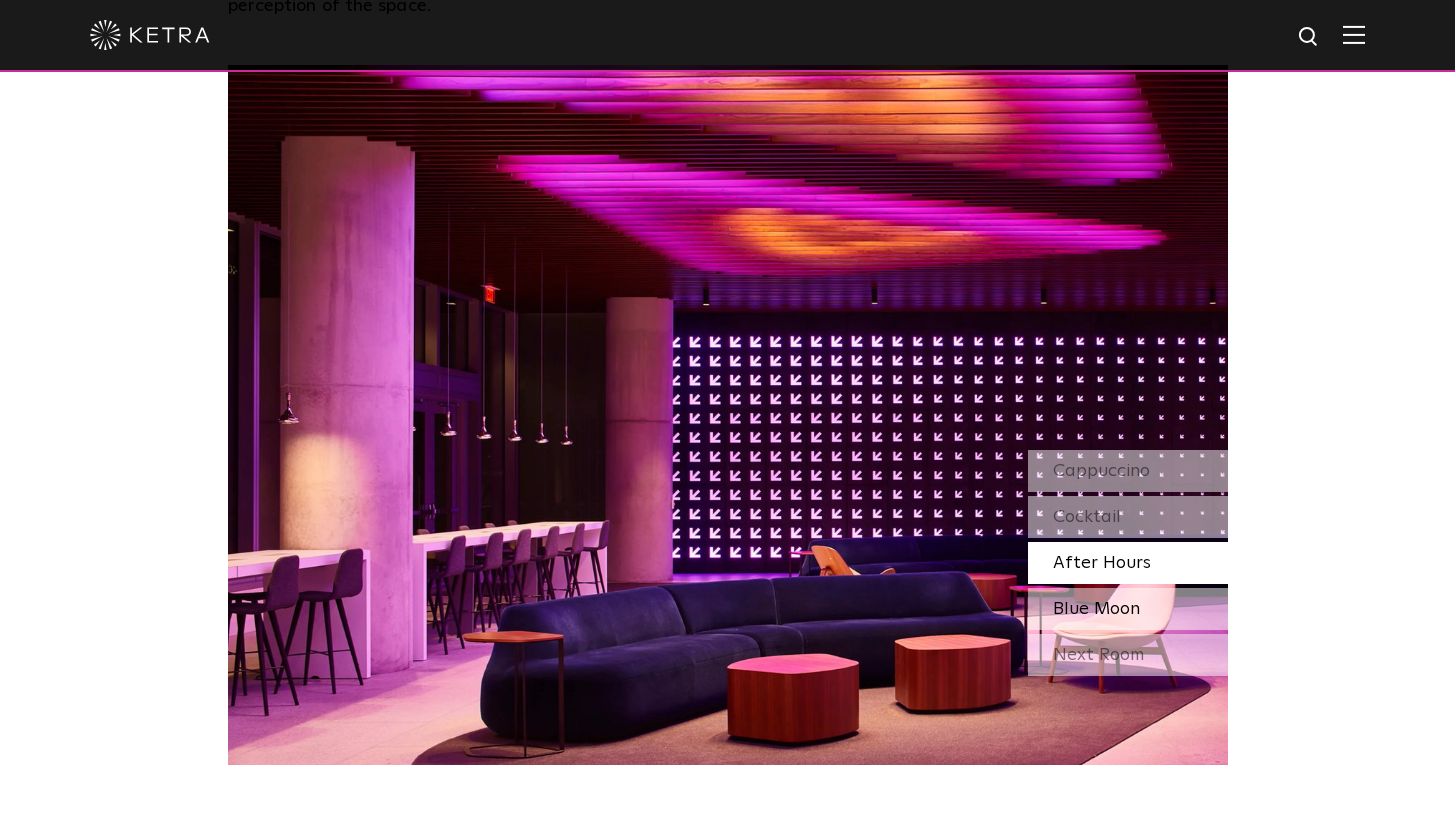 click on "Blue Moon" at bounding box center (1128, 609) 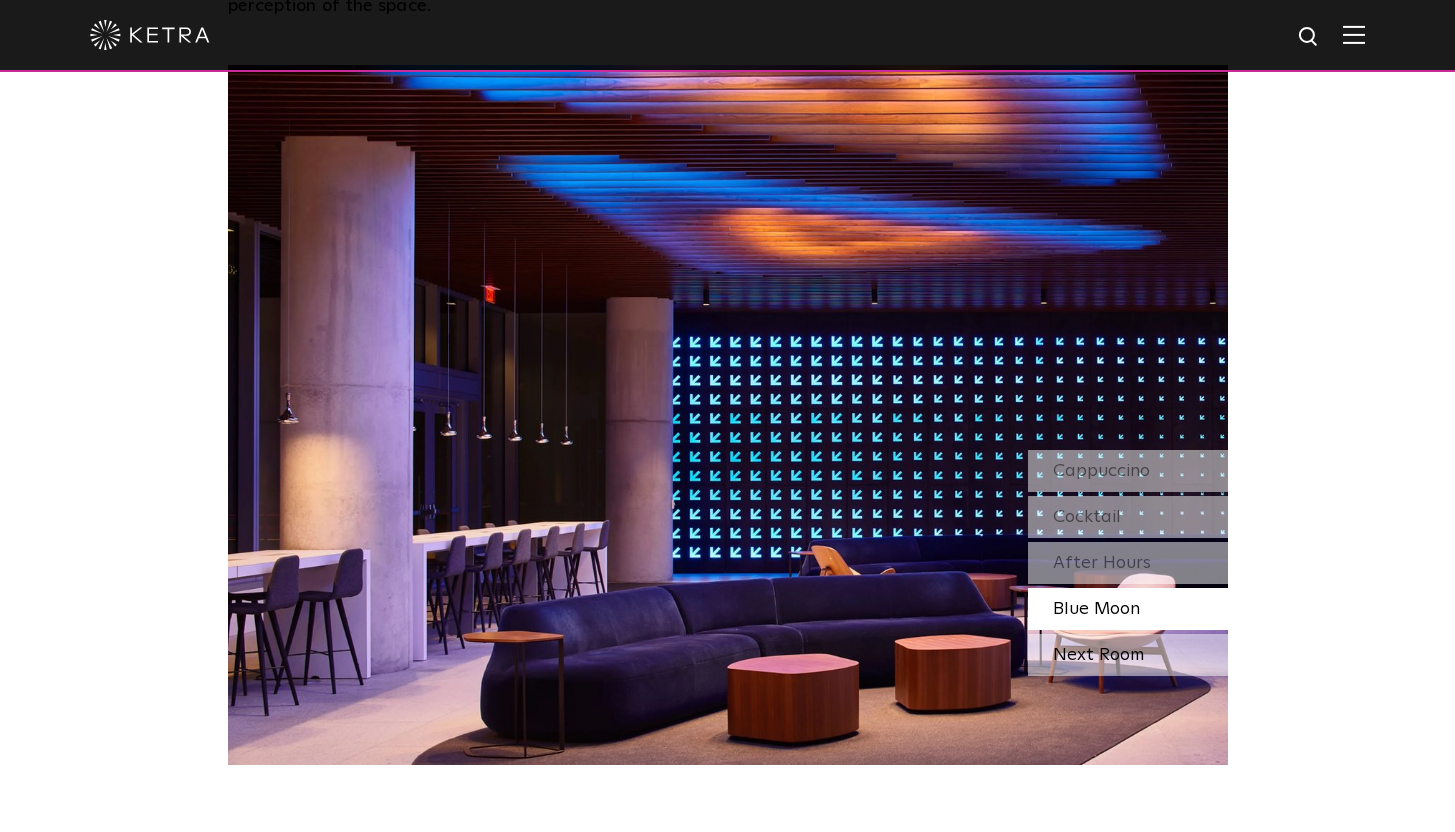 click on "Next Room" at bounding box center [1128, 655] 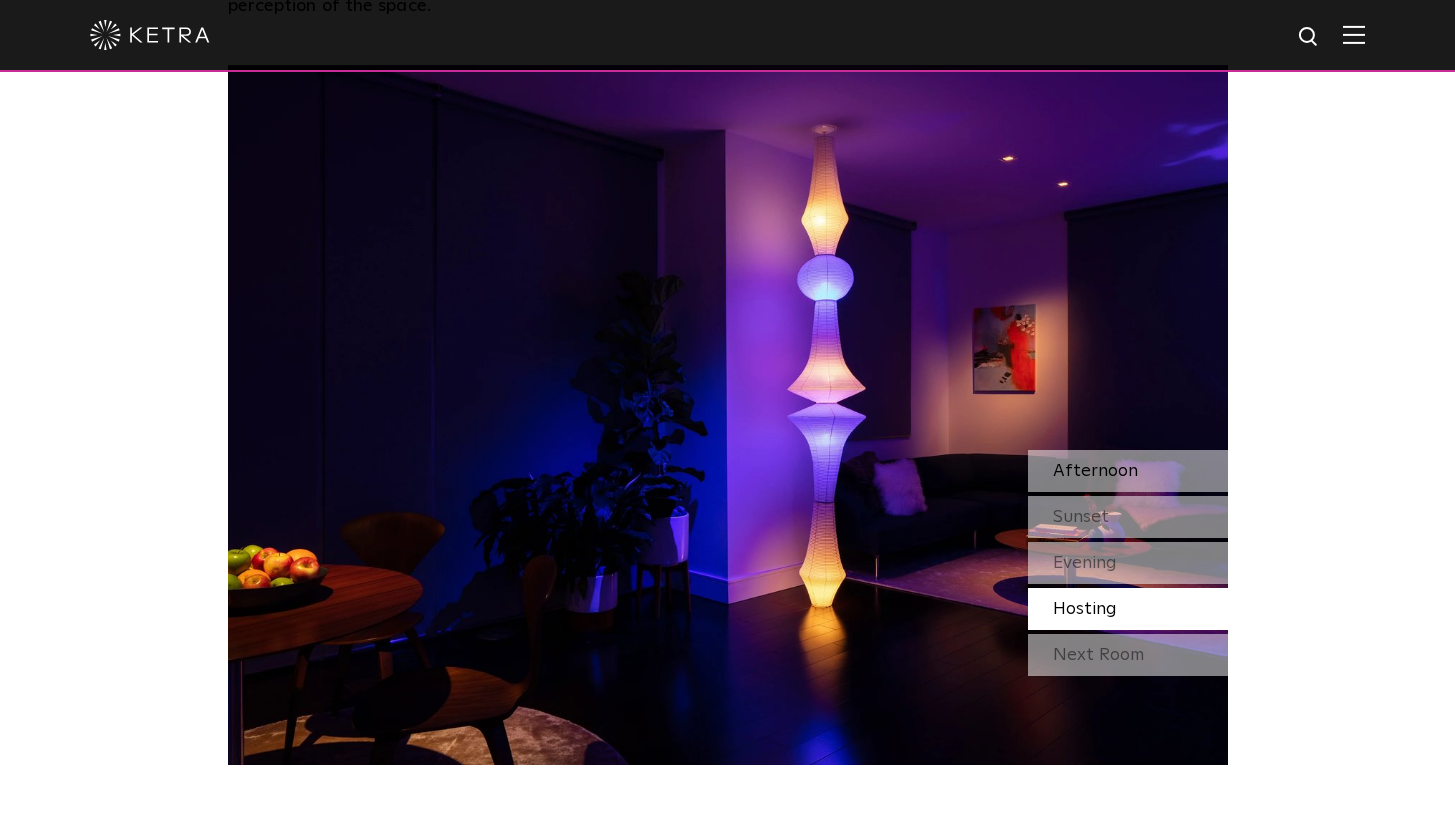 click on "Afternoon" at bounding box center (1128, 471) 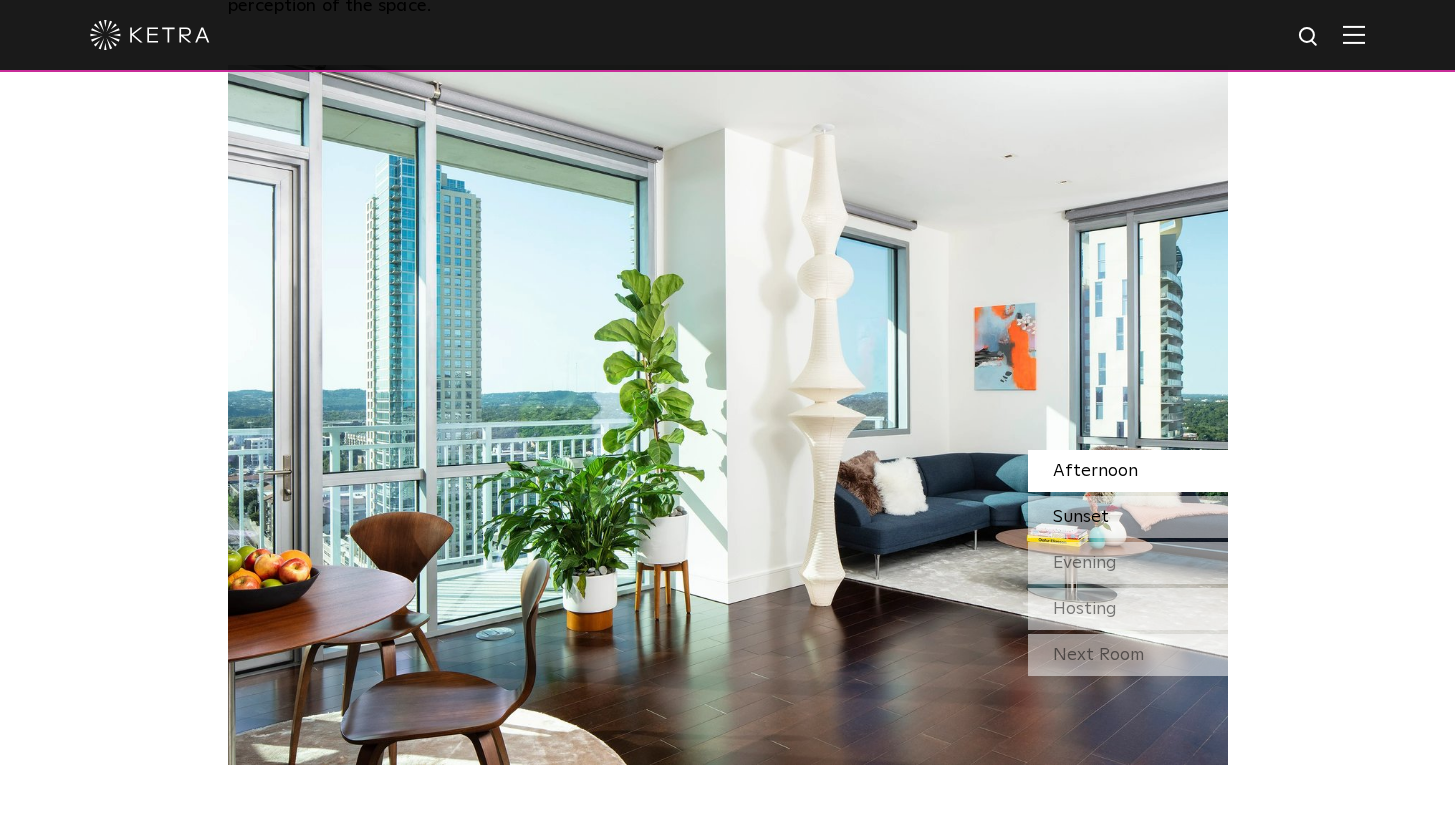 click on "Sunset" at bounding box center (1128, 517) 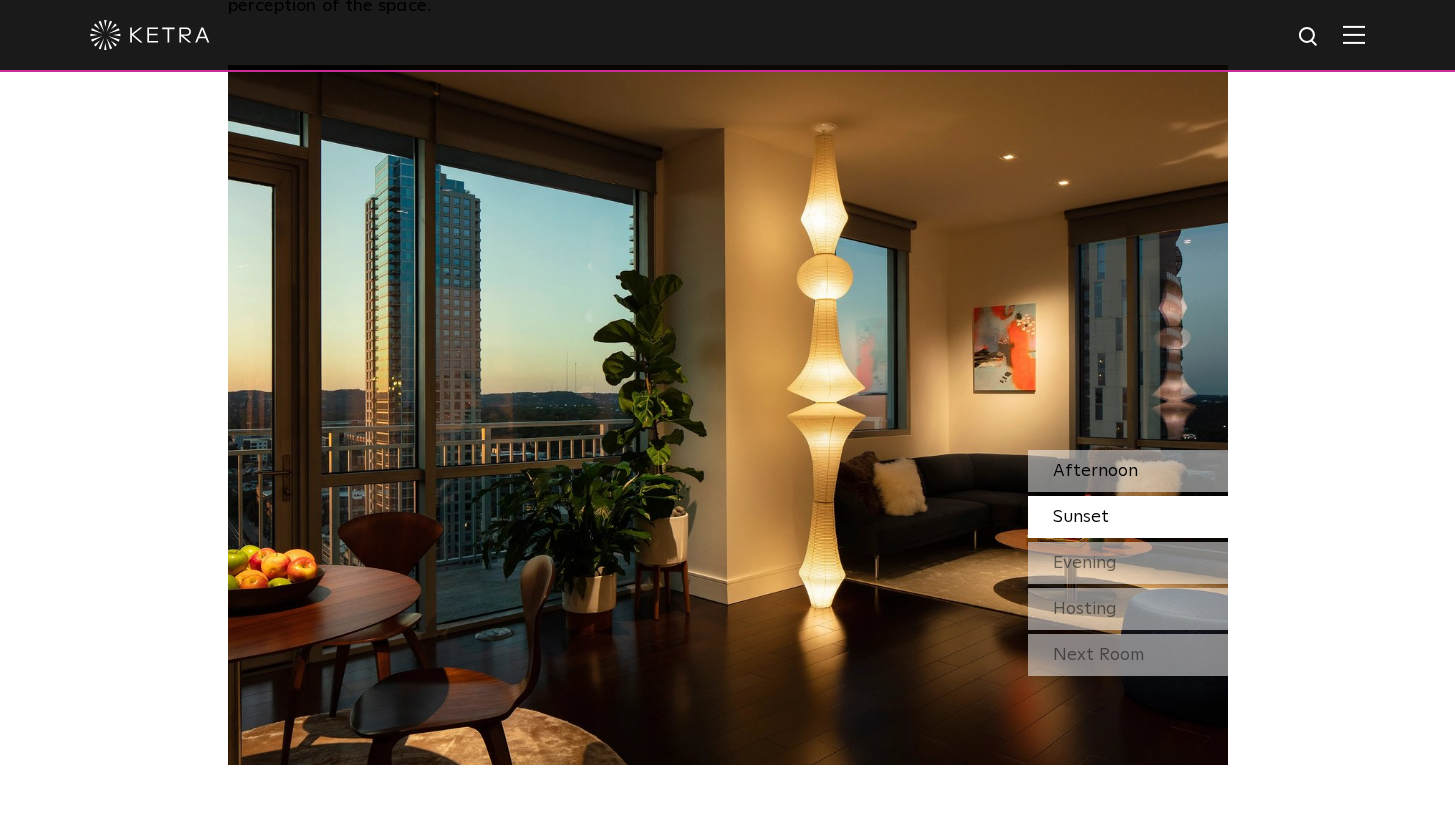 click on "Afternoon" at bounding box center [1128, 471] 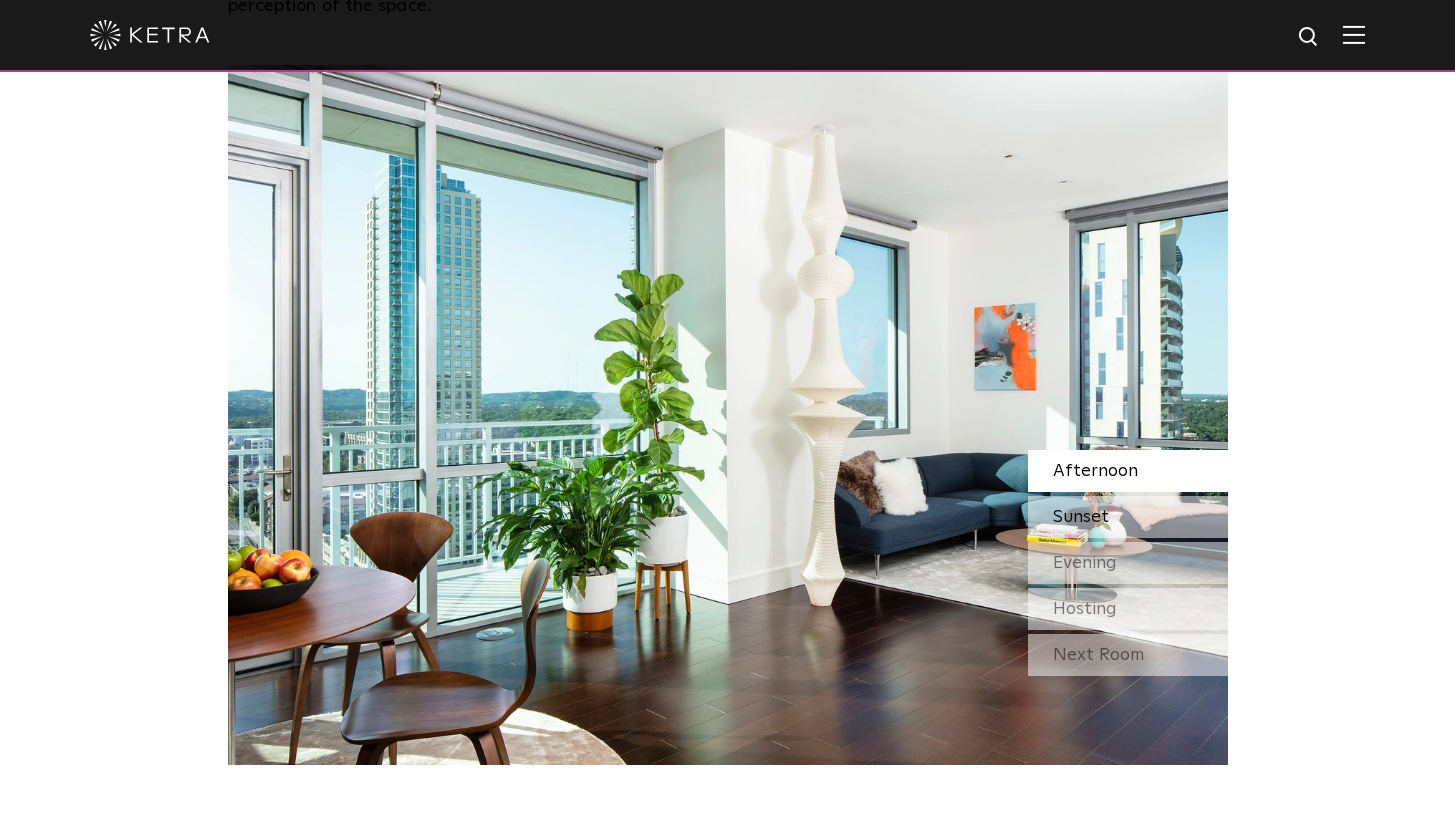 click on "Sunset" at bounding box center [1128, 517] 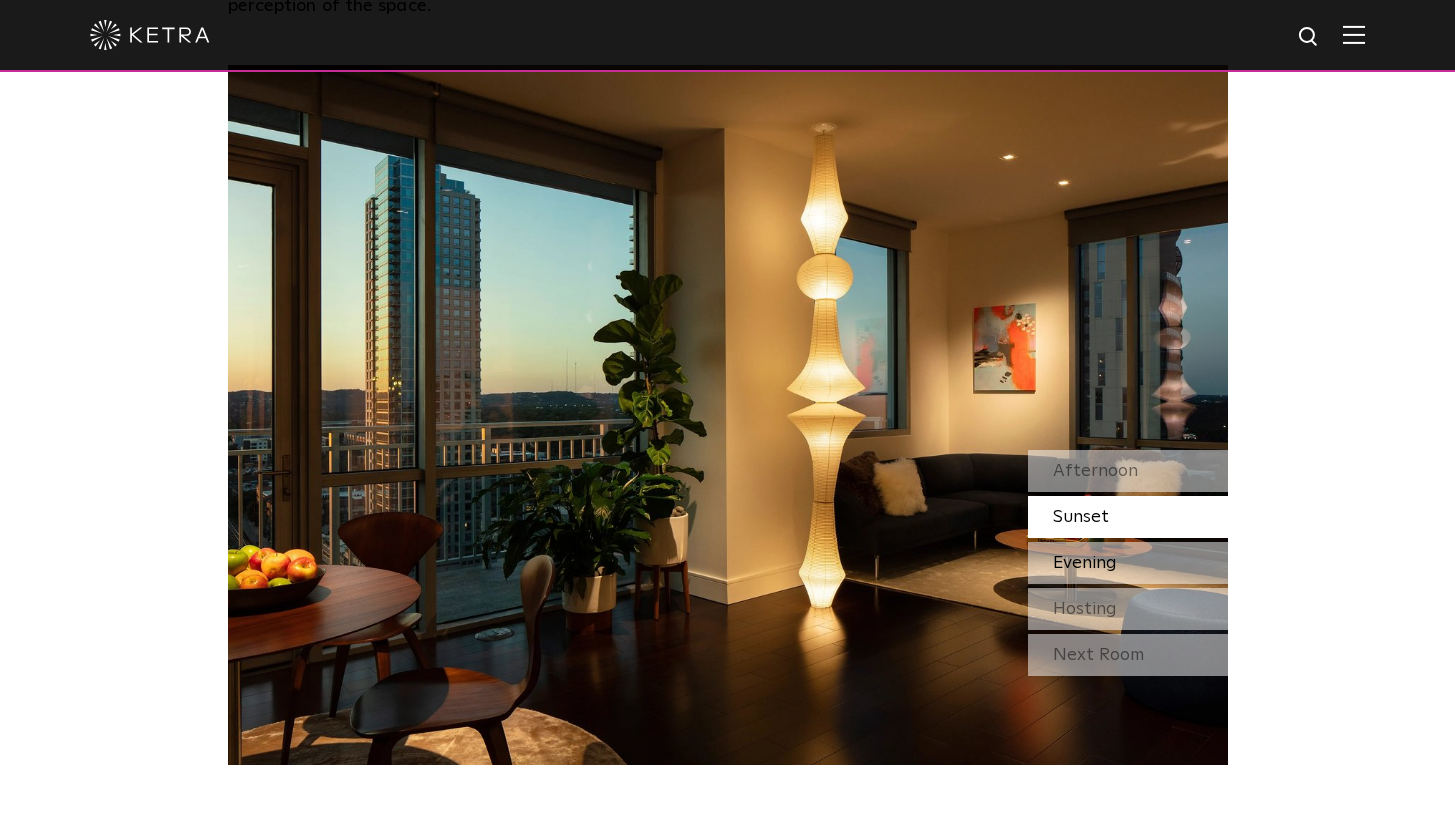 click on "Evening" at bounding box center [1128, 563] 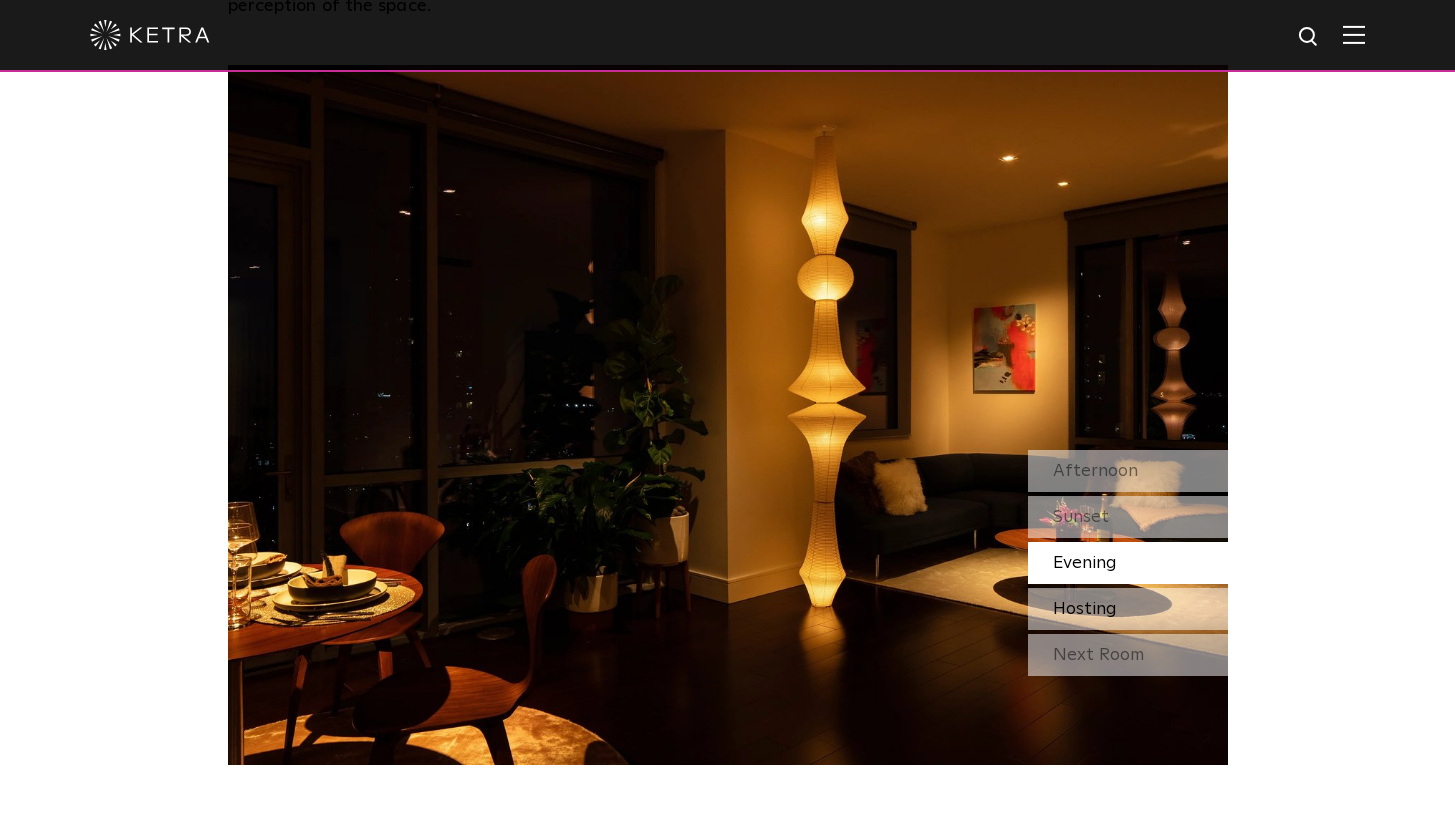 click on "Hosting" at bounding box center [1128, 609] 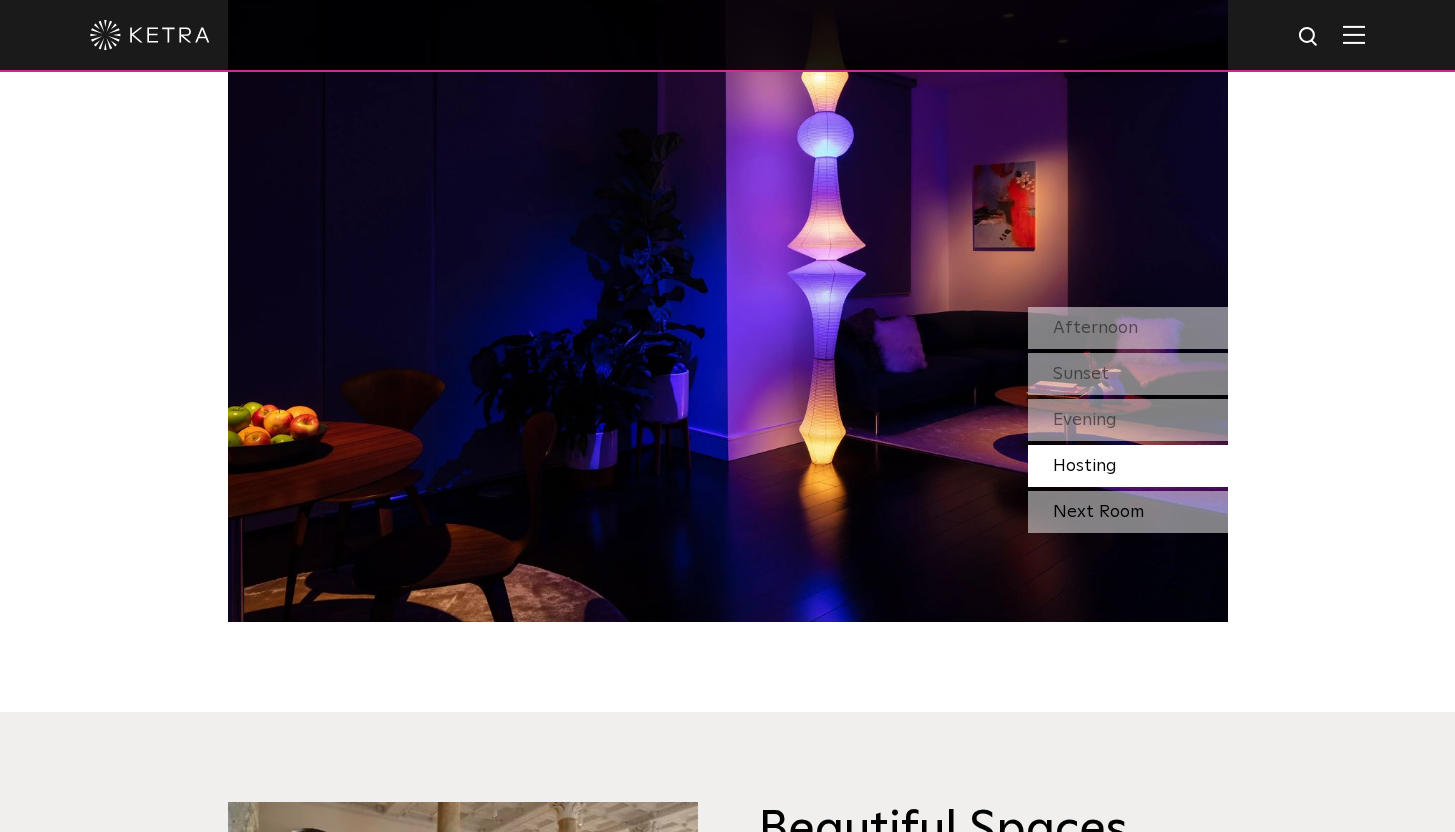 scroll, scrollTop: 1797, scrollLeft: 0, axis: vertical 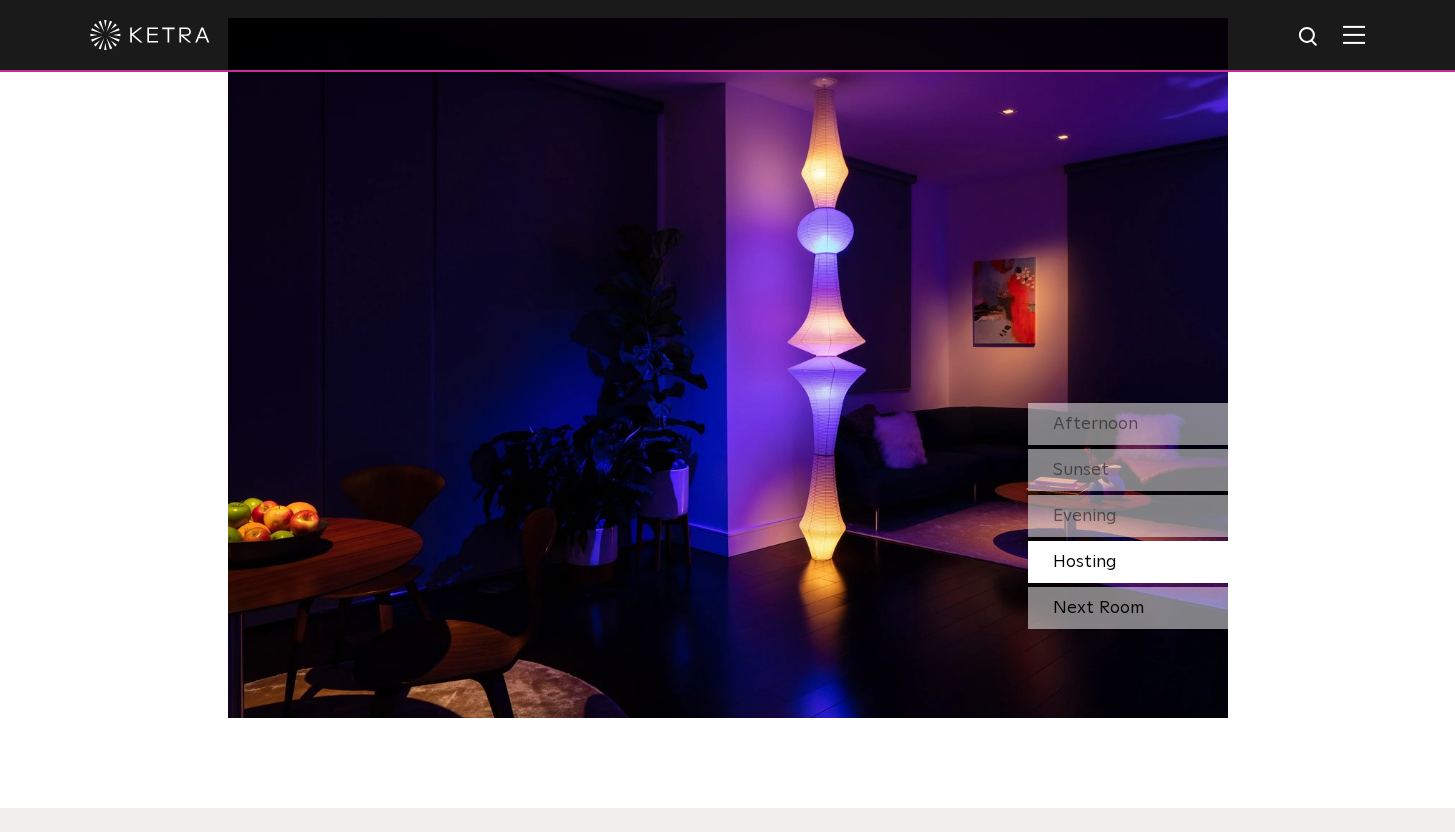 click on "Next Room" at bounding box center [1128, 608] 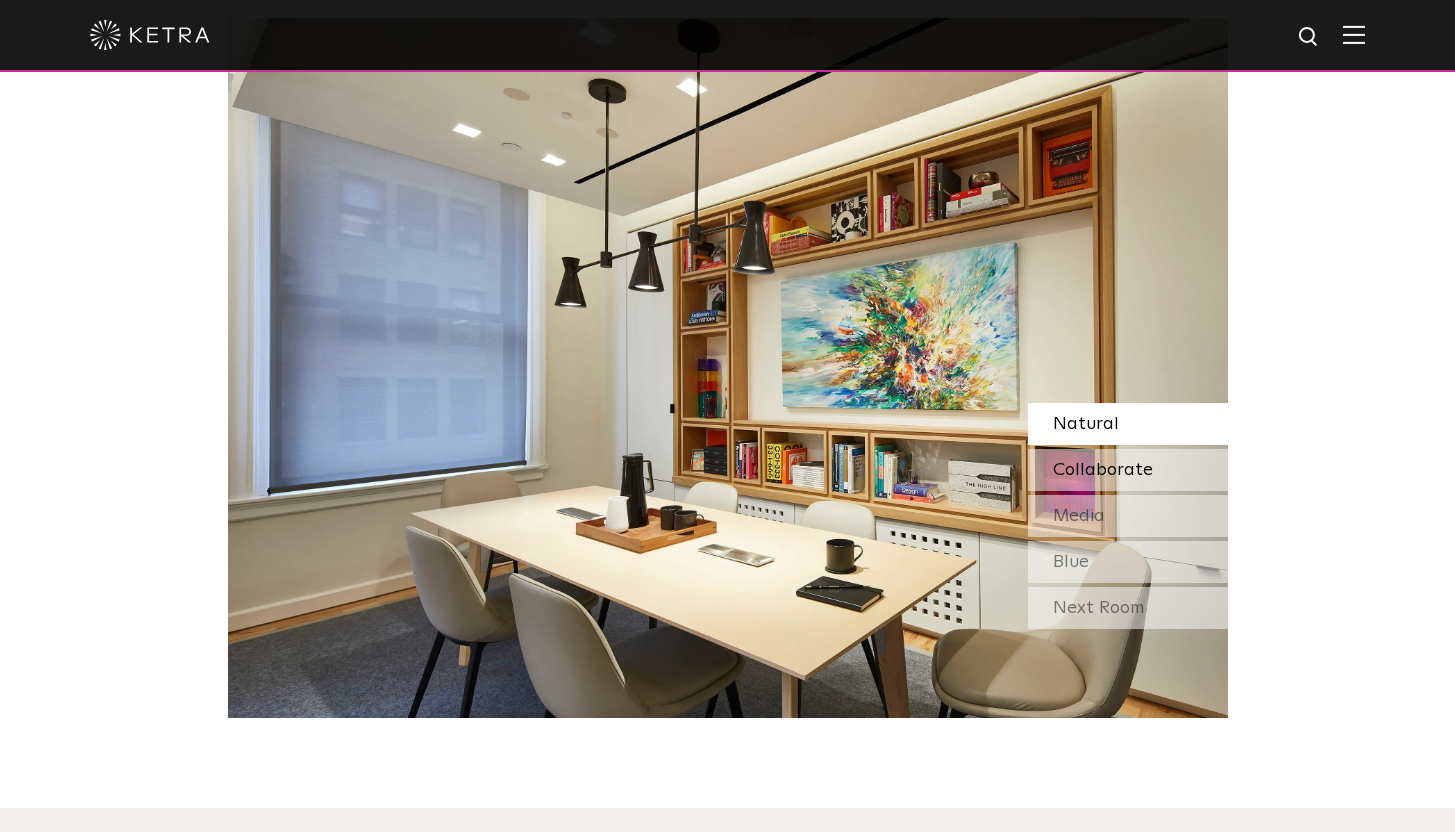click on "Collaborate" at bounding box center [1103, 470] 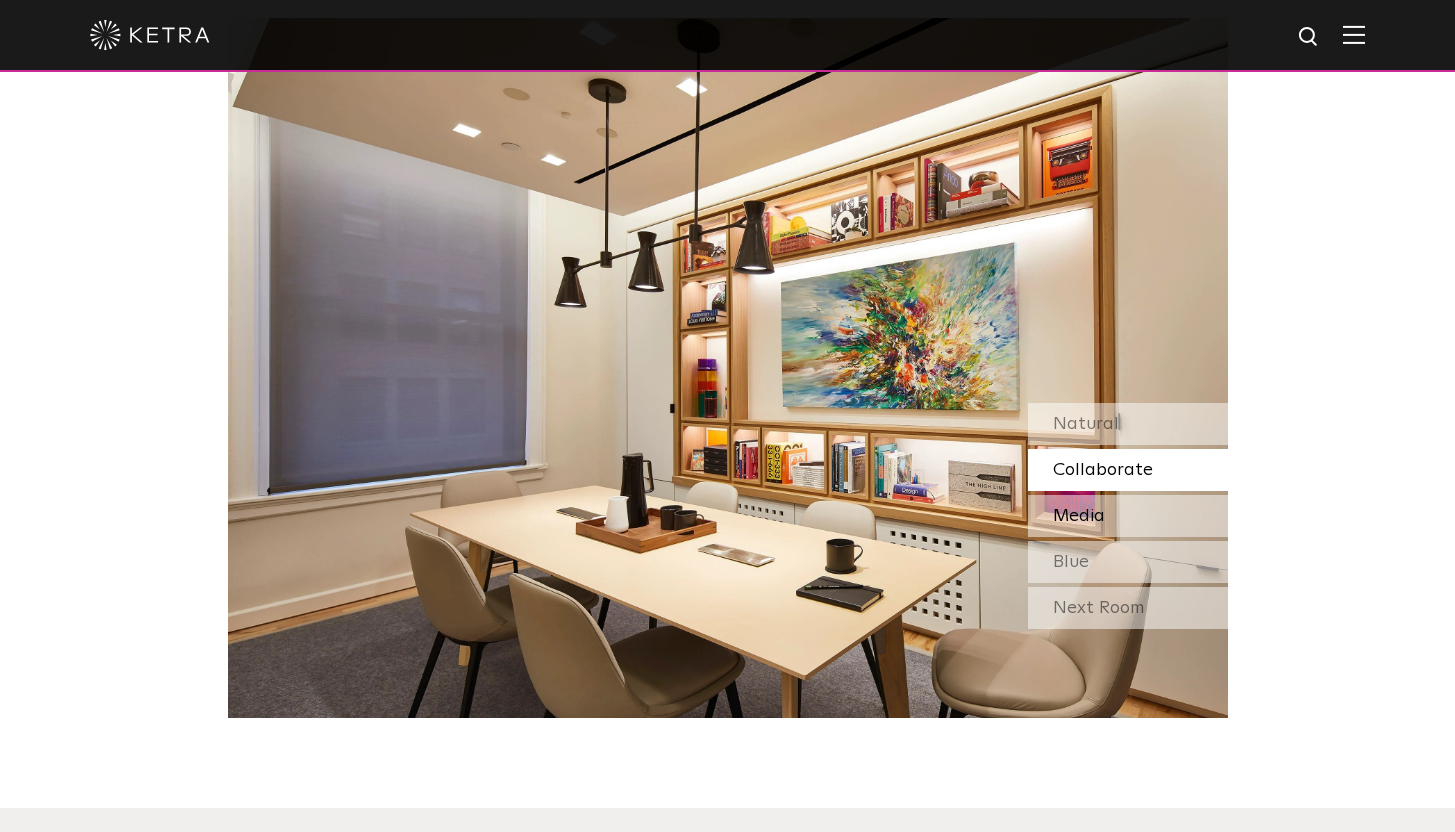 click on "Media" at bounding box center (1128, 516) 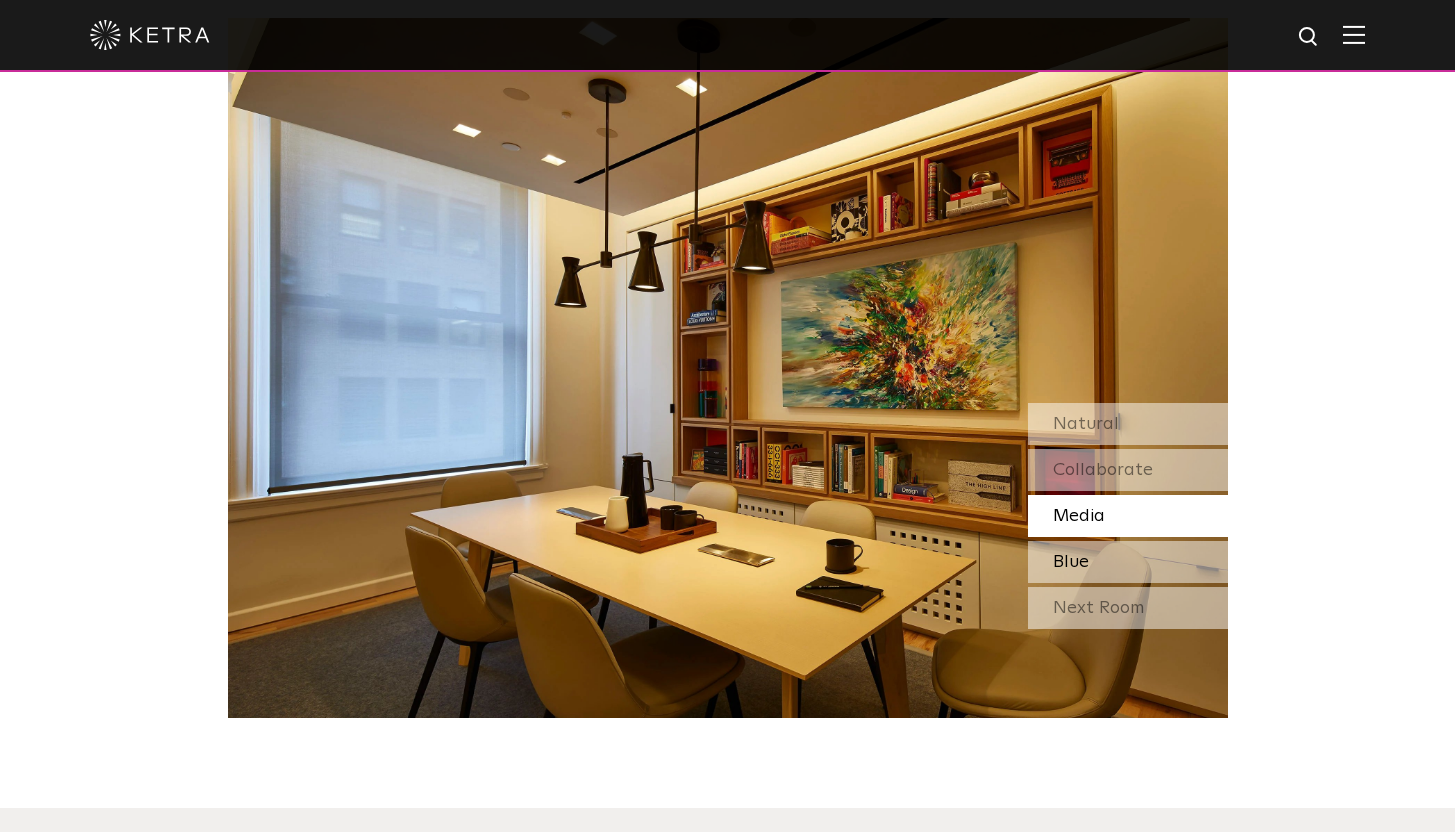 click on "Blue" at bounding box center (1128, 562) 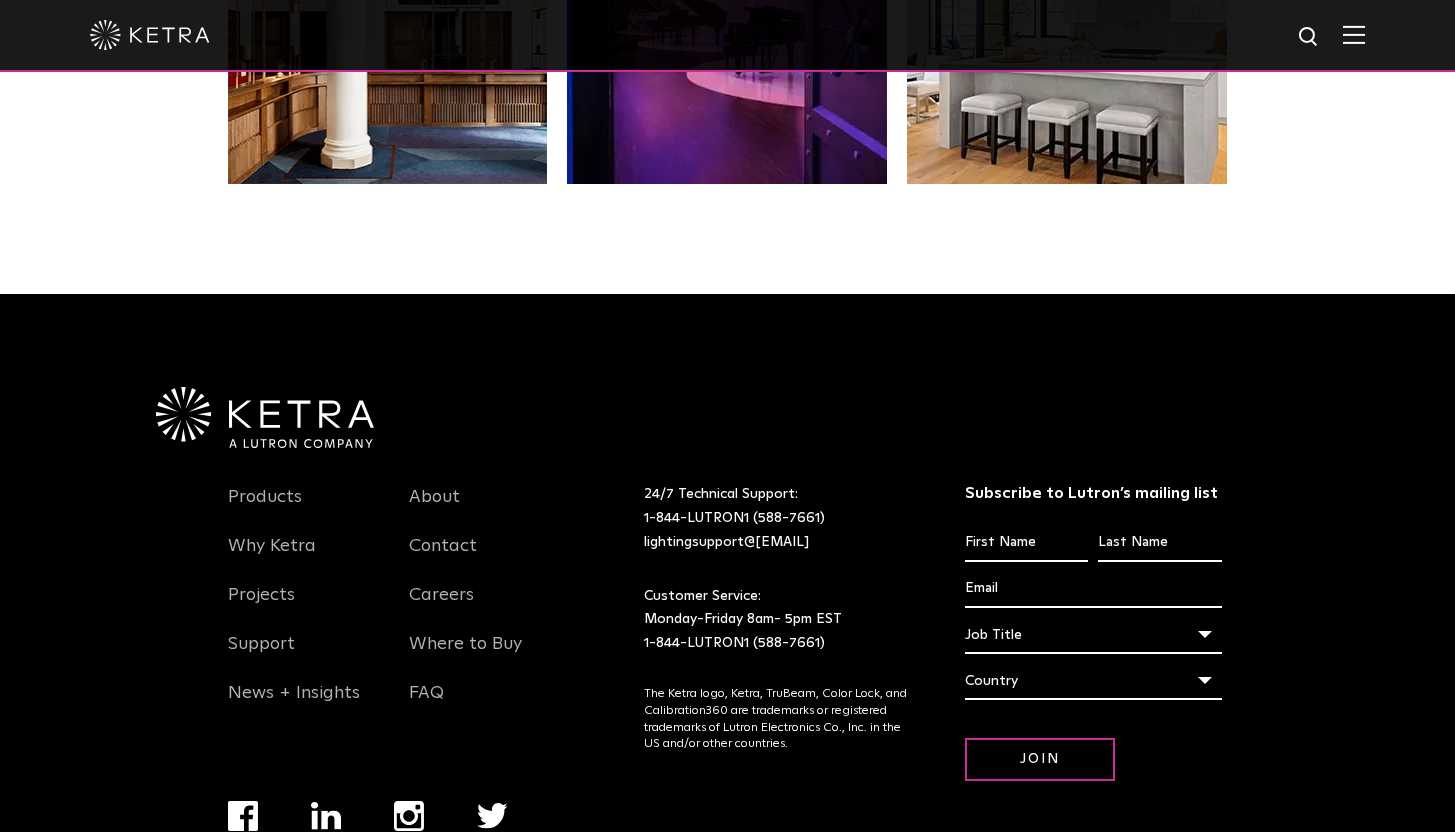 scroll, scrollTop: 4201, scrollLeft: 0, axis: vertical 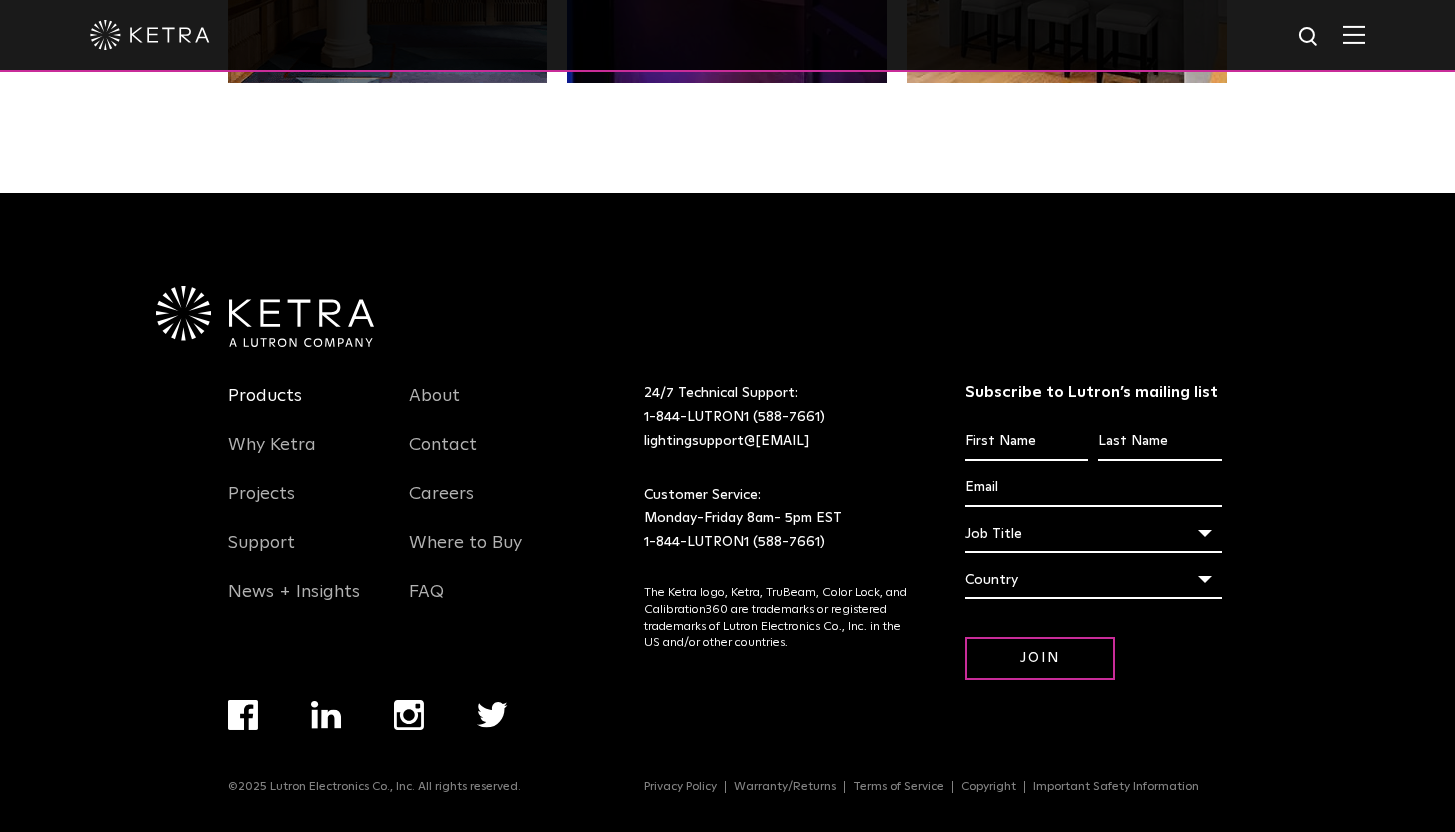 click on "Products" at bounding box center (265, 408) 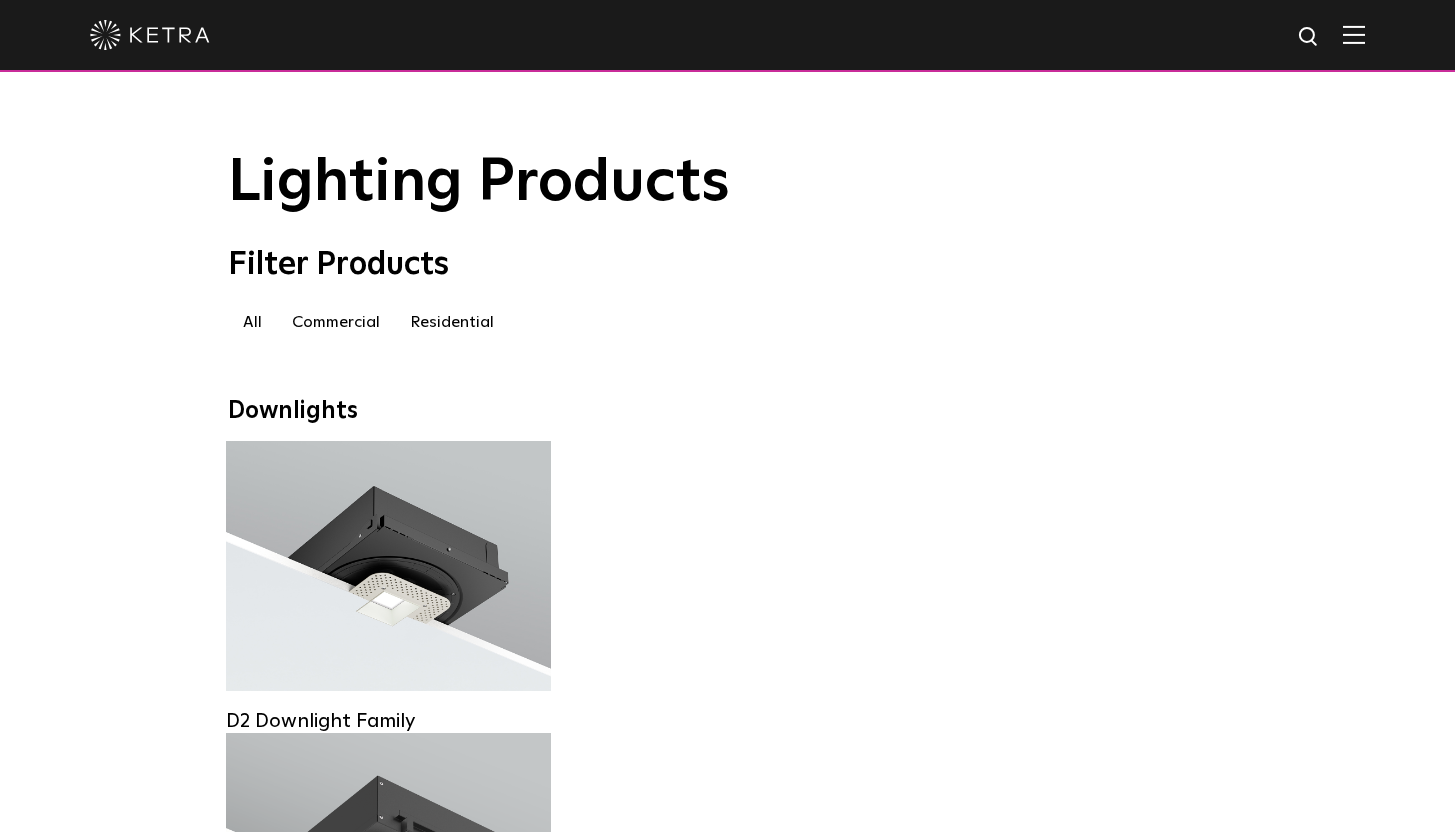 scroll, scrollTop: 0, scrollLeft: 0, axis: both 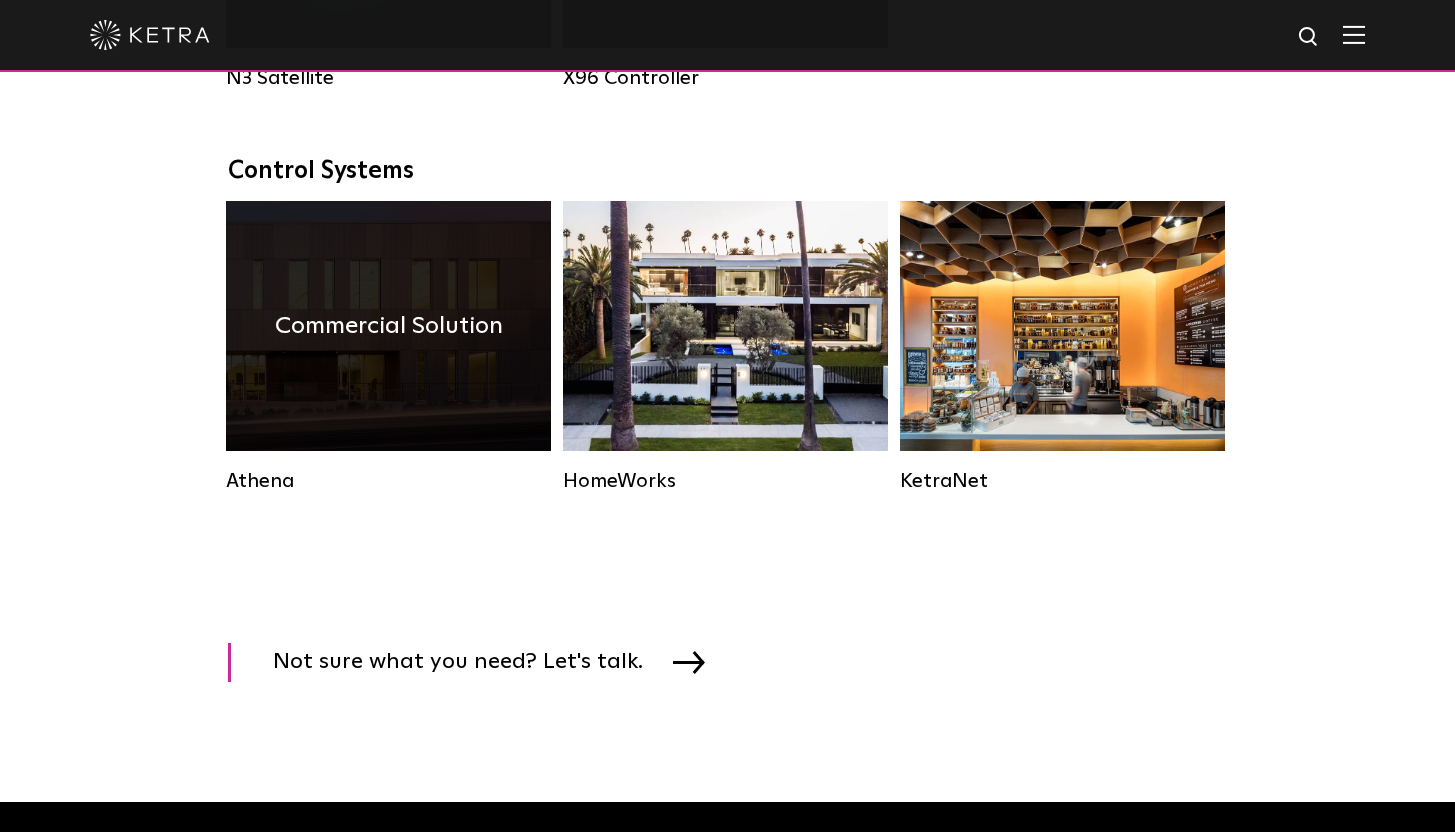 click on "Commercial Solution" at bounding box center (388, 326) 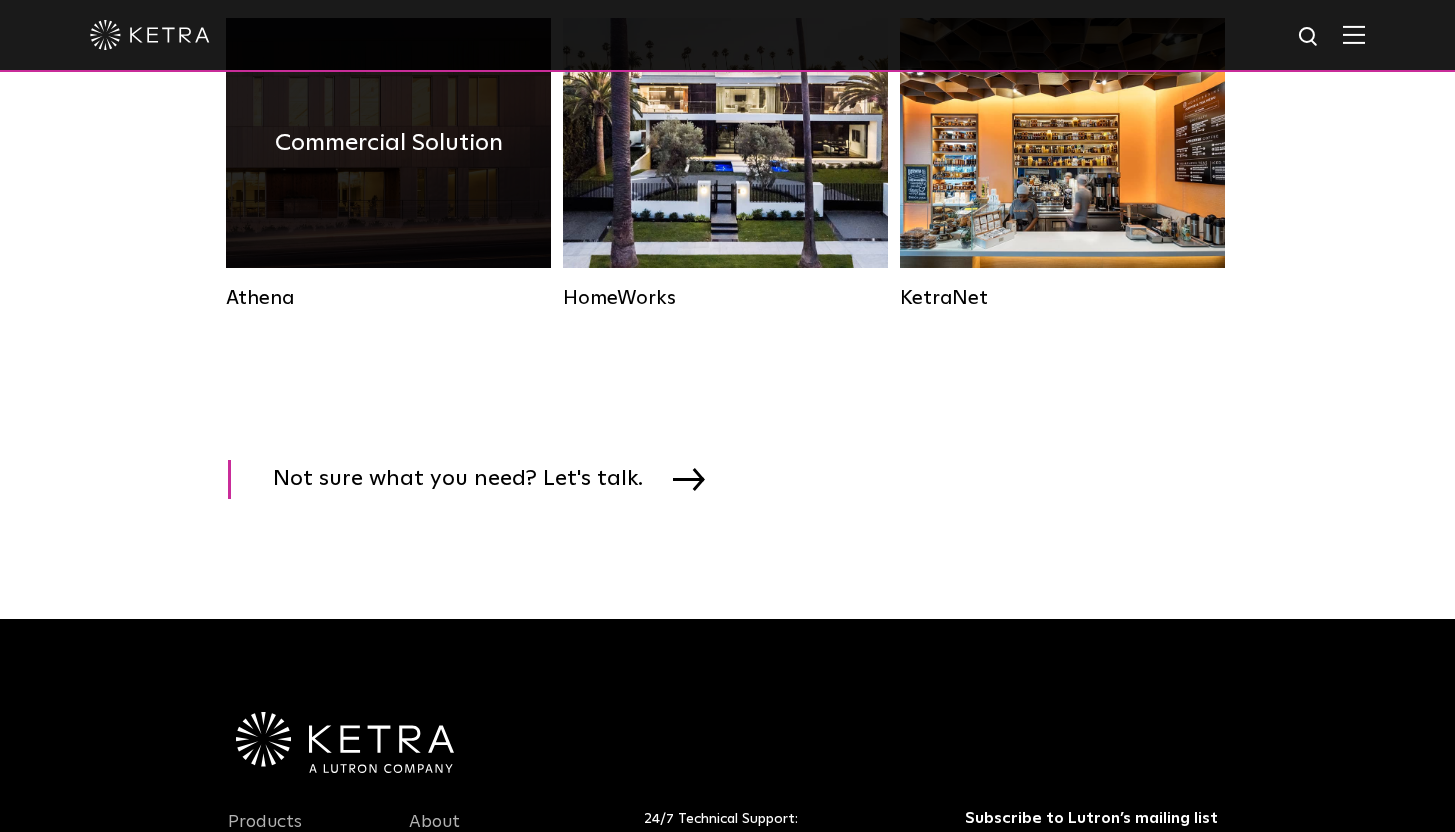 scroll, scrollTop: 2946, scrollLeft: 0, axis: vertical 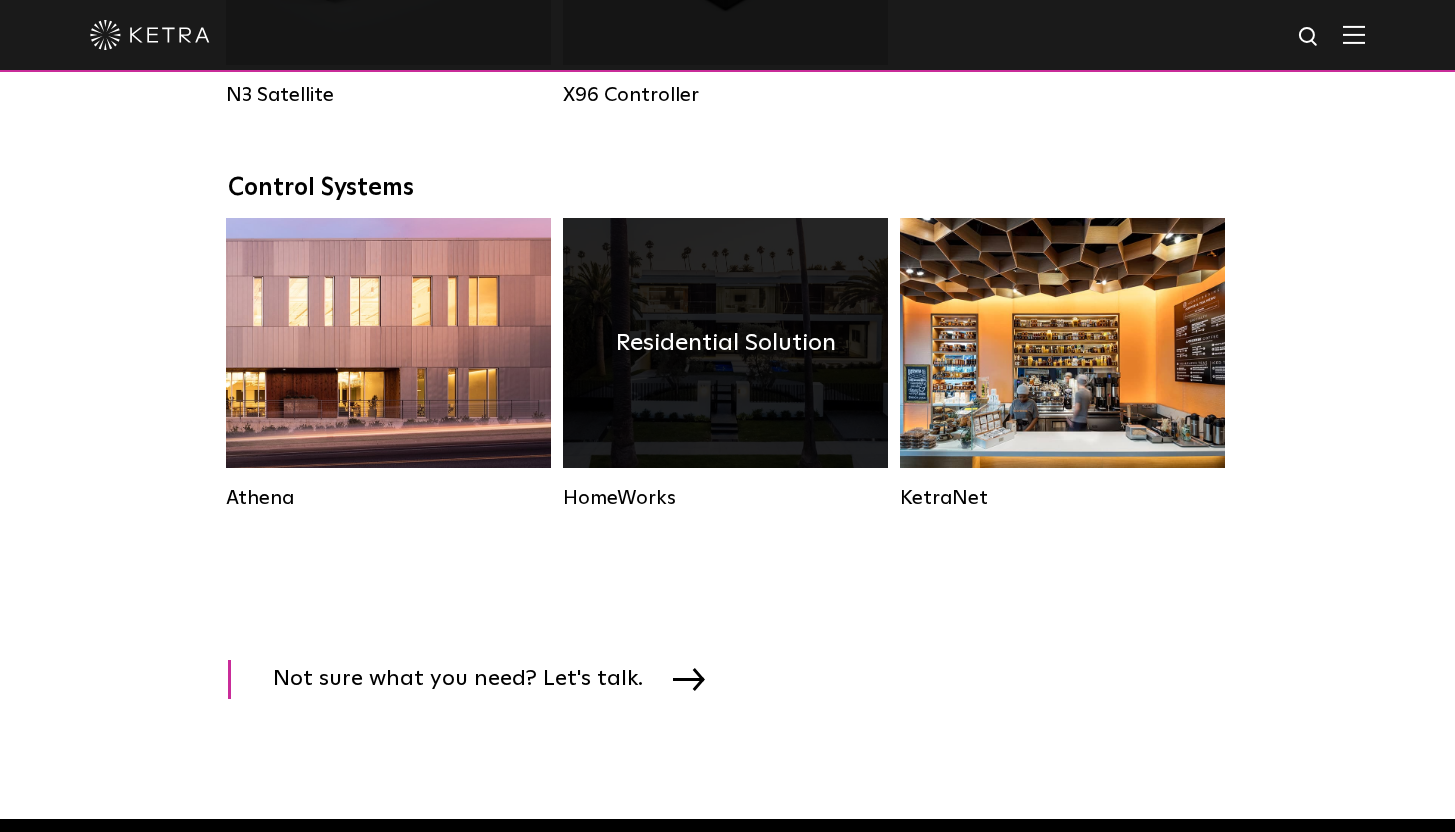 click on "Residential Solution" at bounding box center (725, 343) 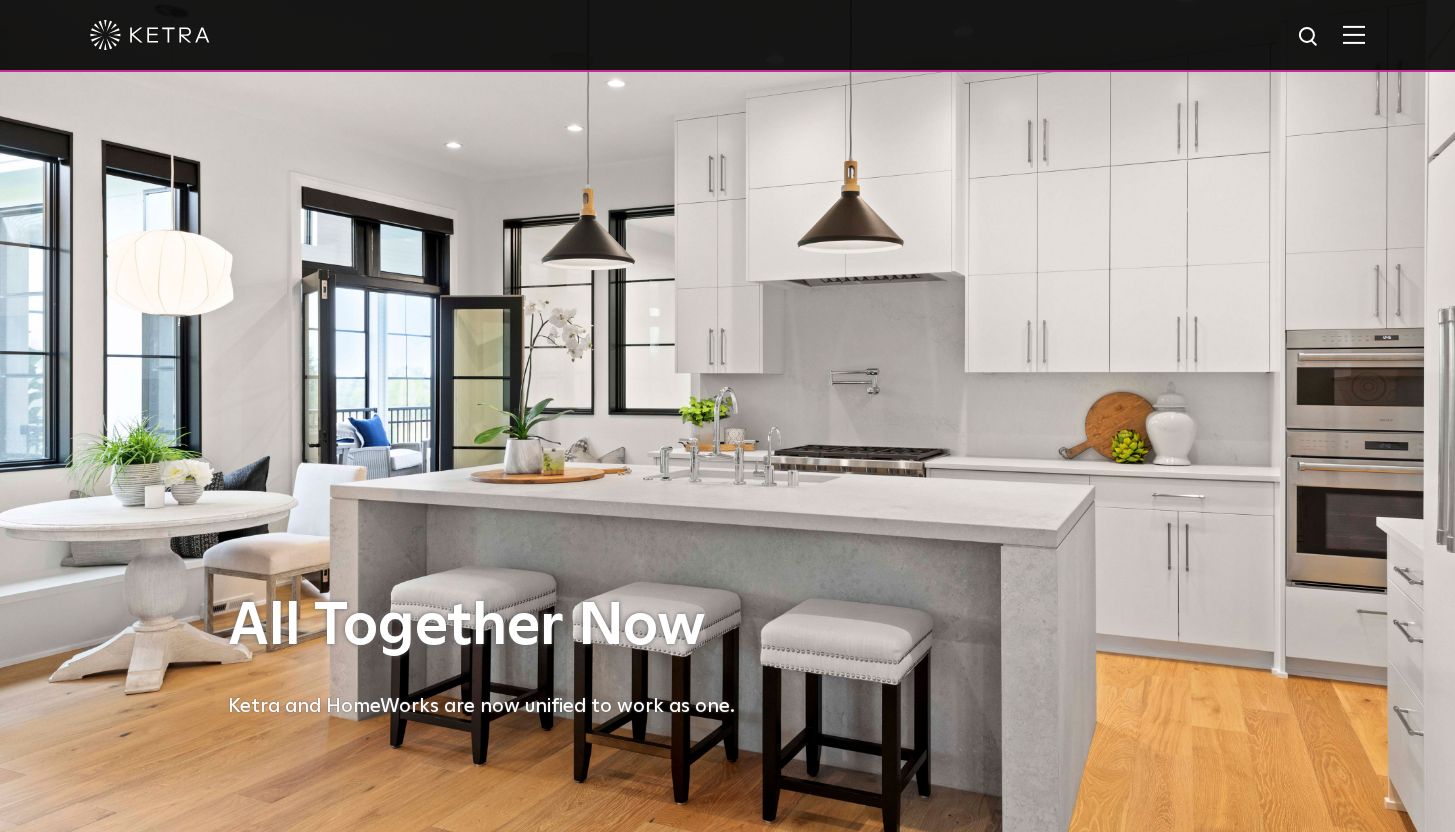 scroll, scrollTop: 0, scrollLeft: 0, axis: both 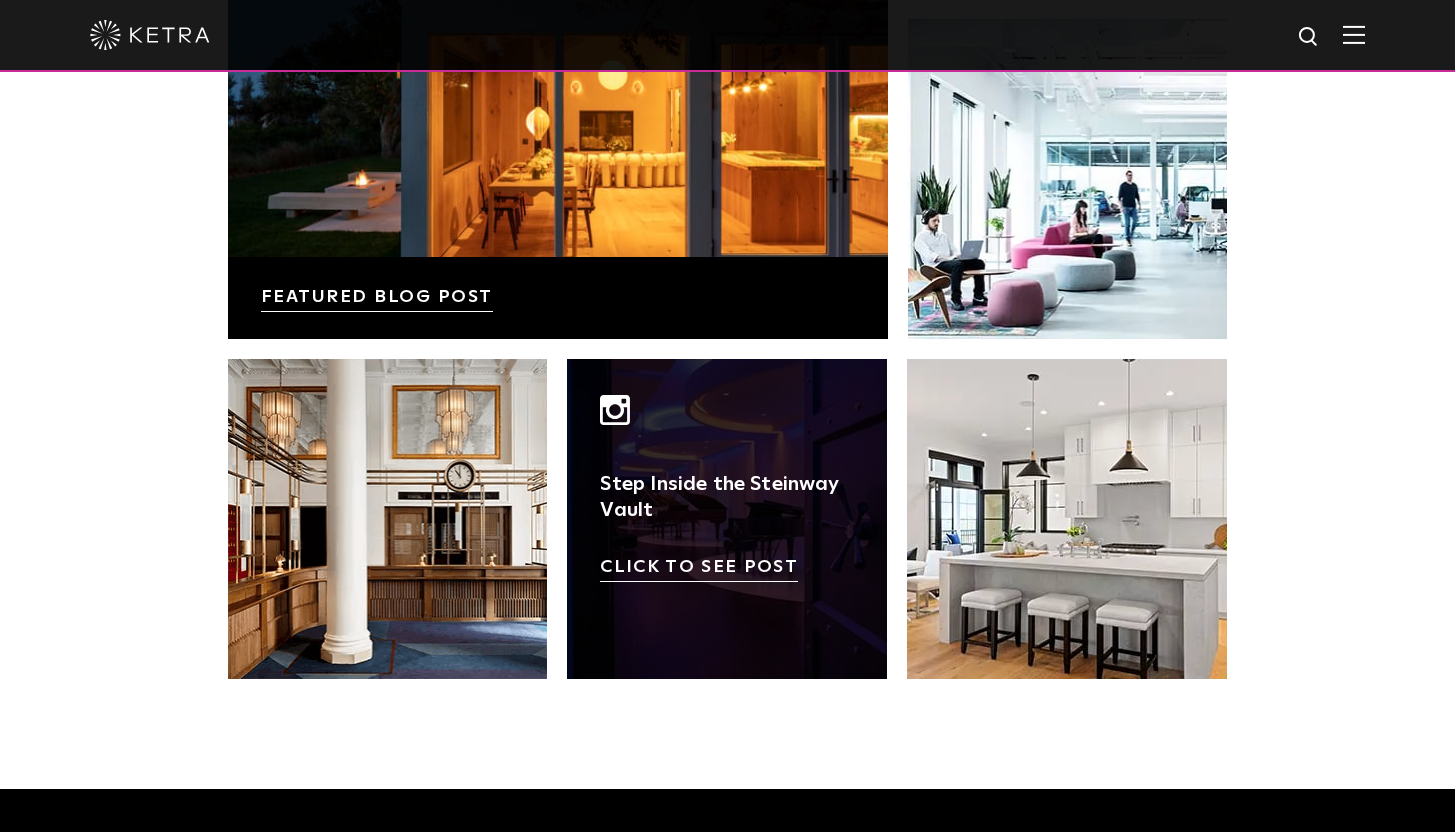 click at bounding box center [727, 519] 